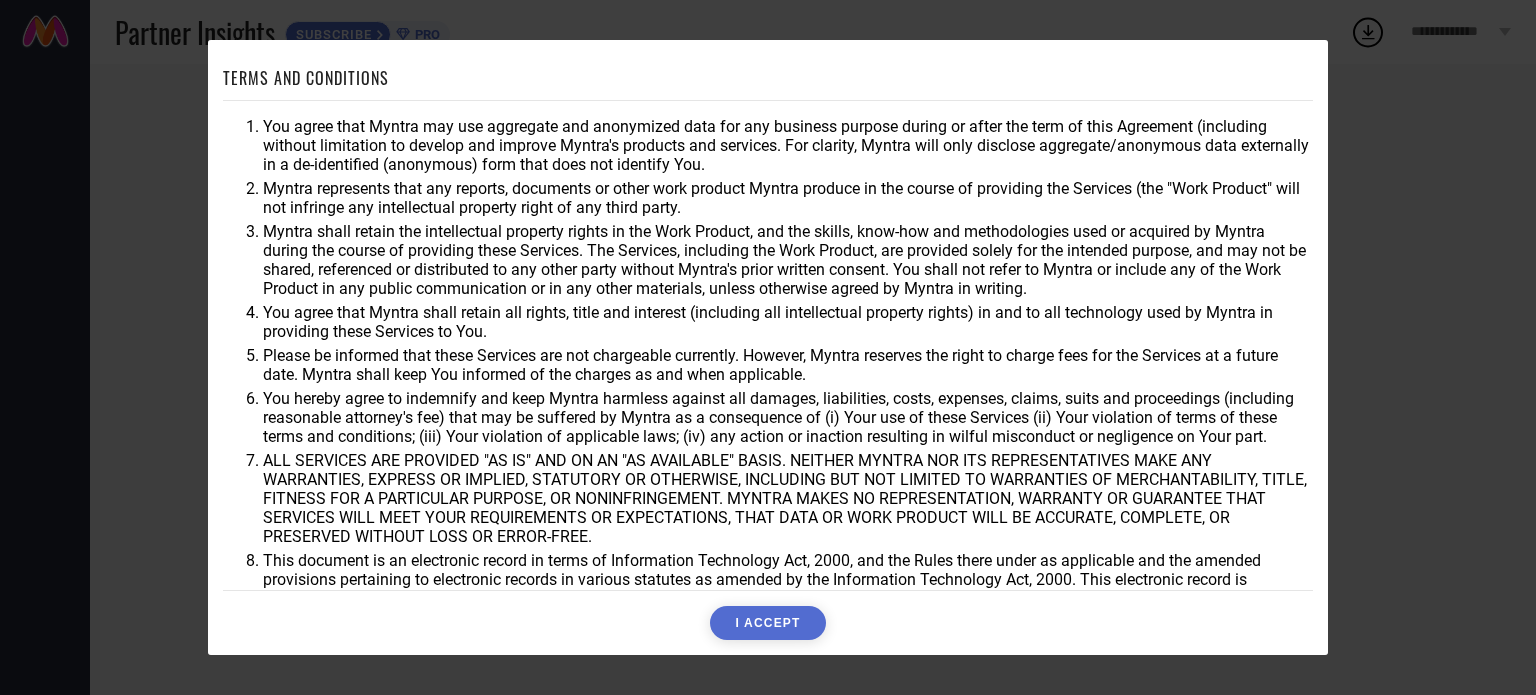 scroll, scrollTop: 0, scrollLeft: 0, axis: both 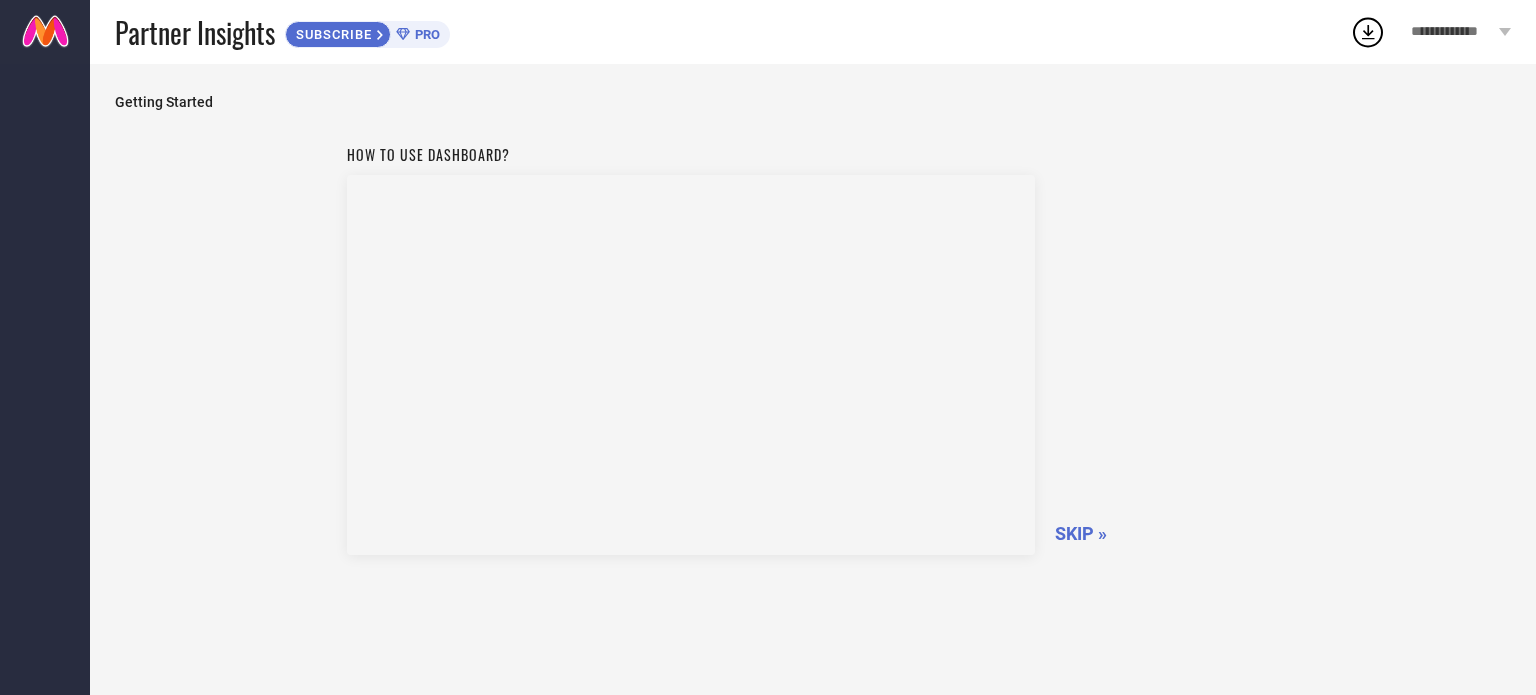 click on "SKIP »" at bounding box center [1081, 533] 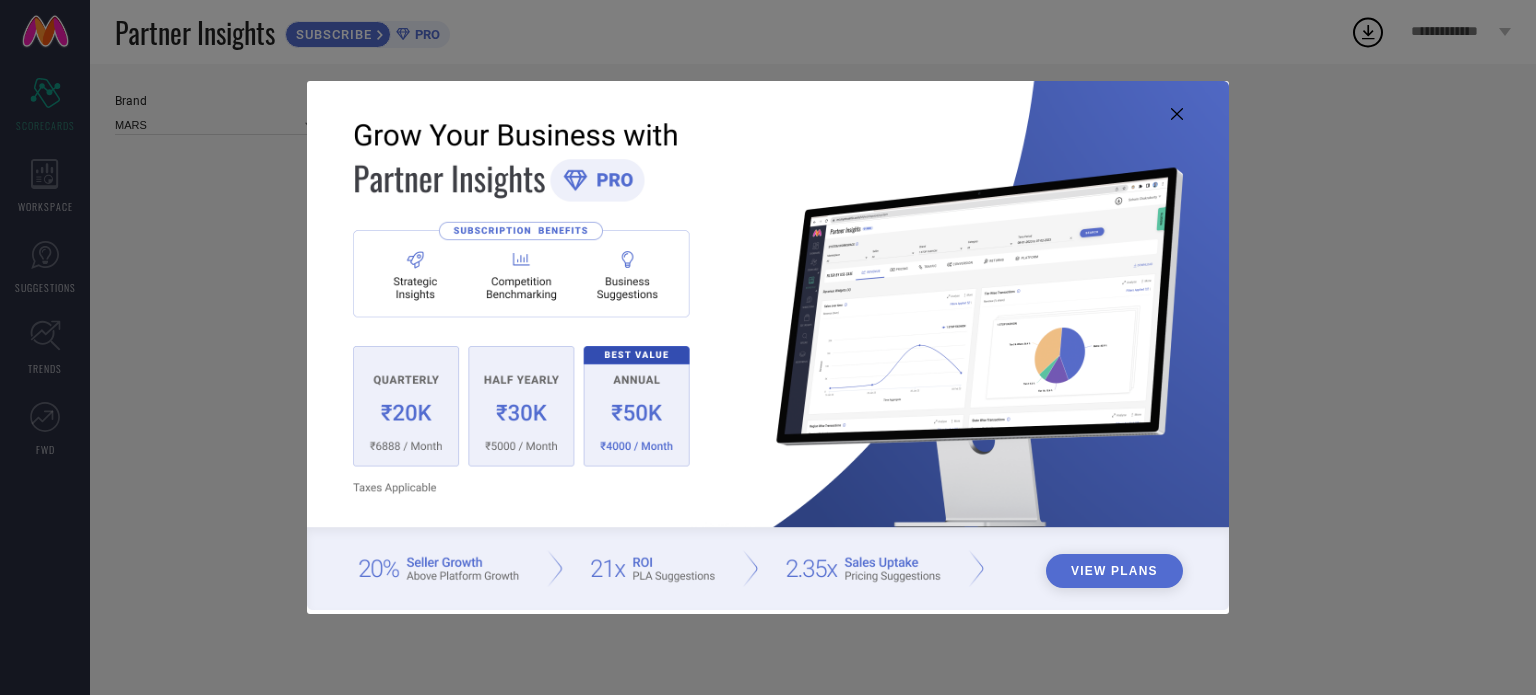 type on "All" 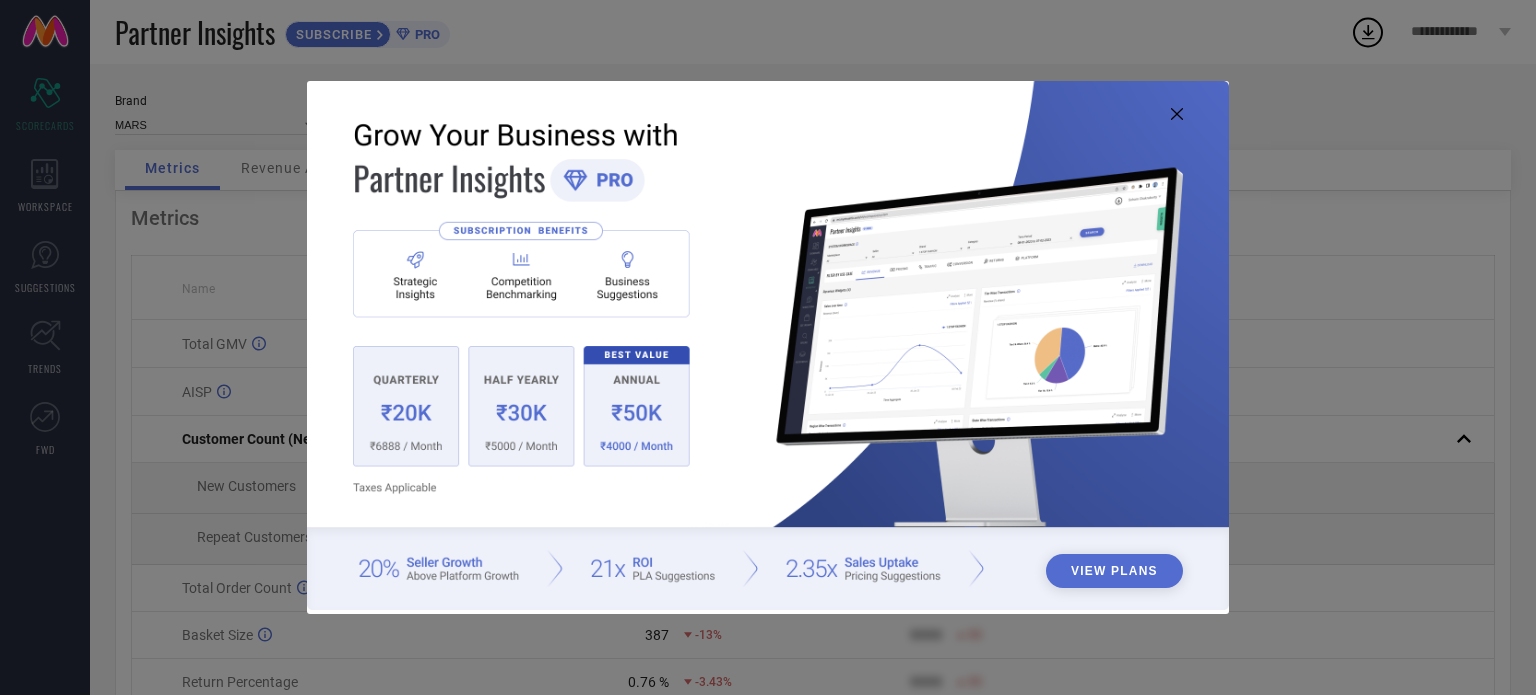 click at bounding box center [768, 346] 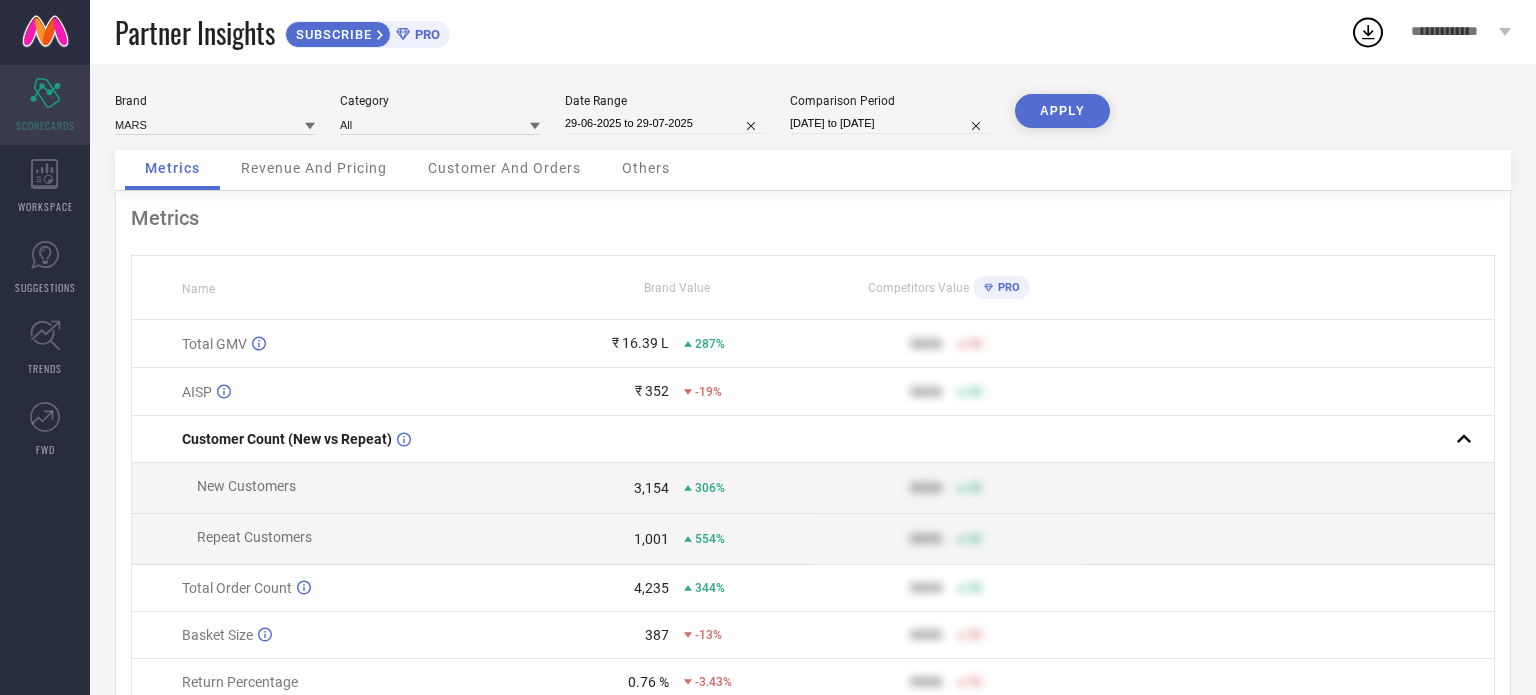 click on "Scorecard" 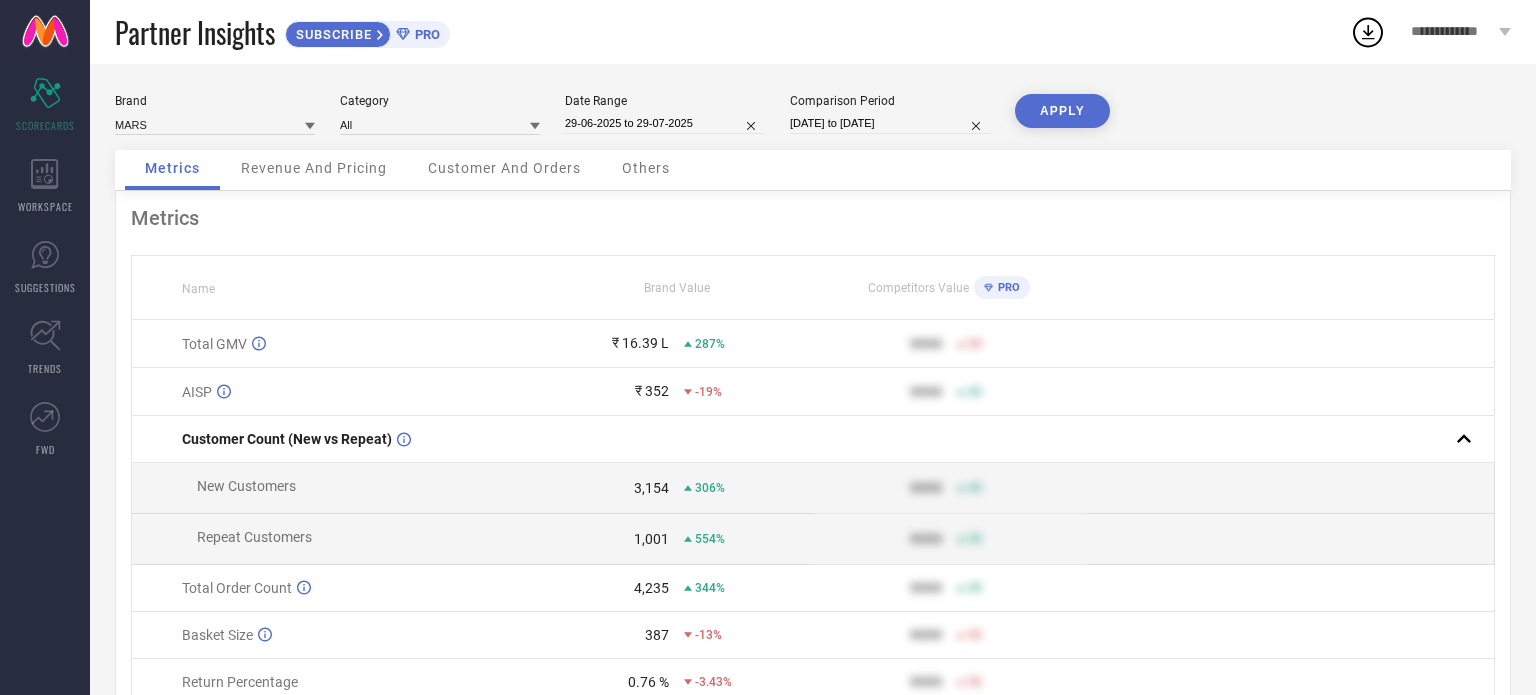 click on "PRO" at bounding box center [425, 34] 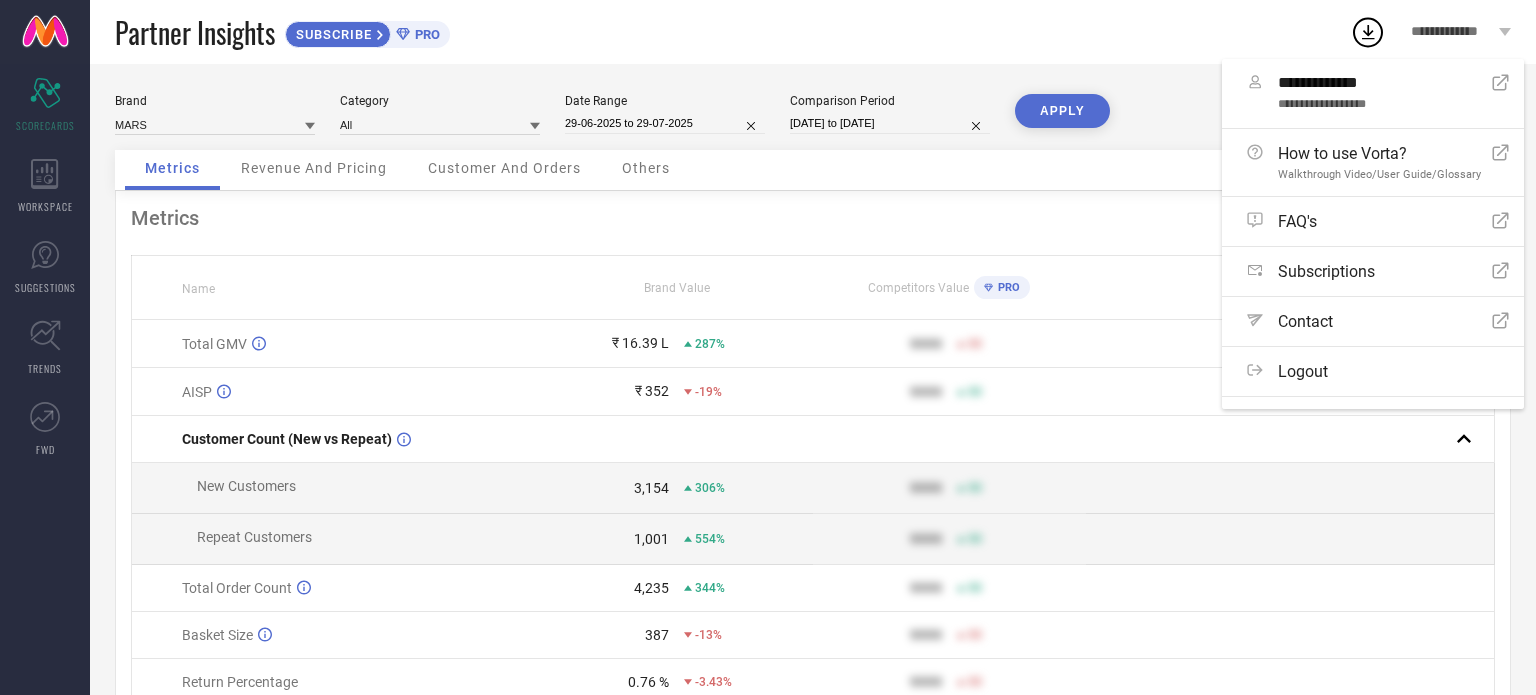 click on "Metrics" at bounding box center (813, 218) 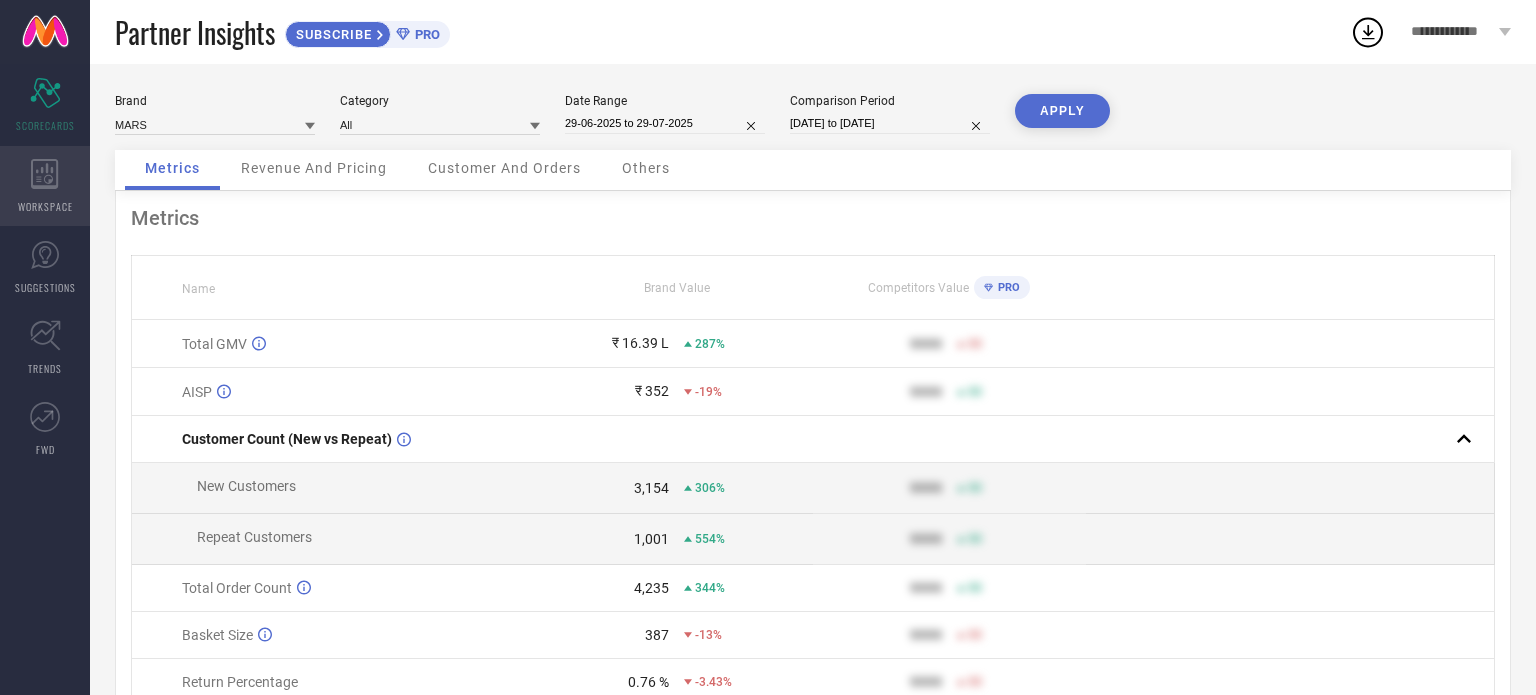click on "WORKSPACE" at bounding box center (45, 186) 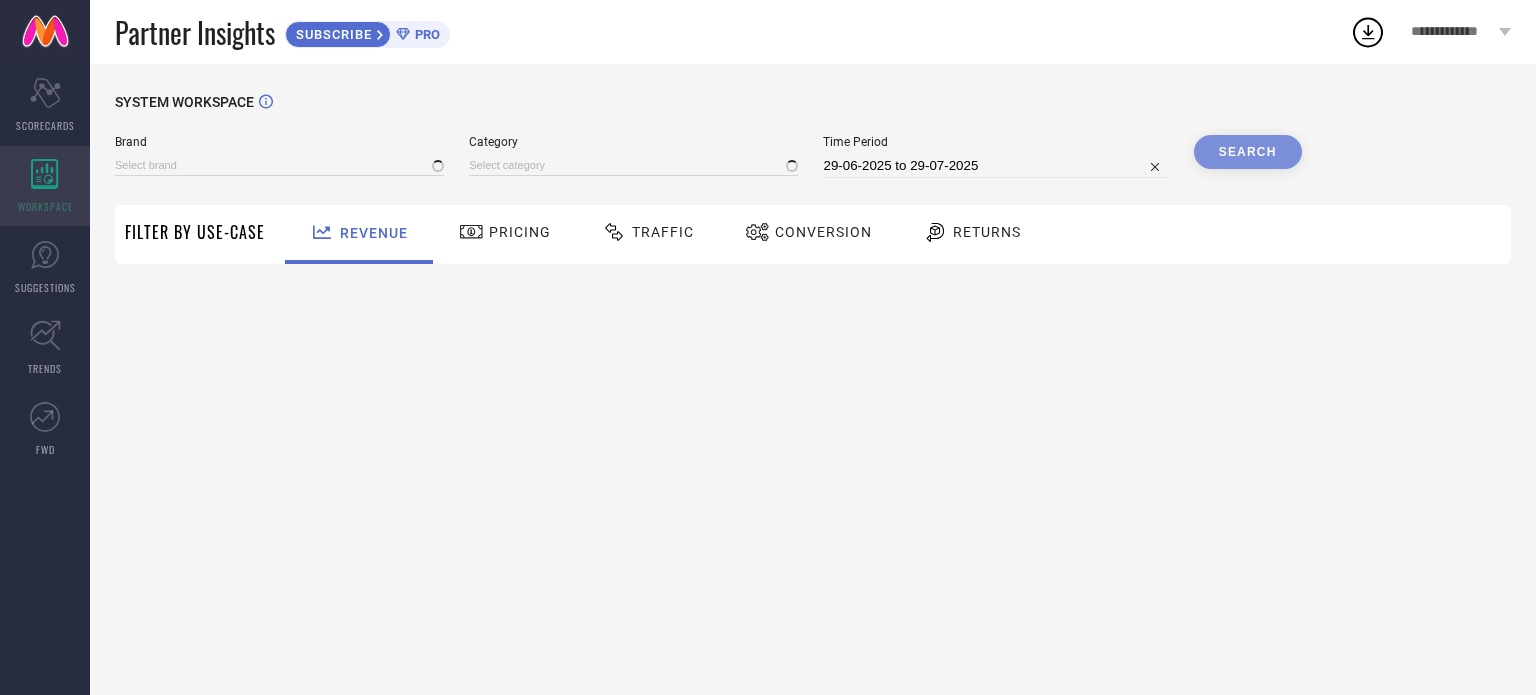 type on "MARS" 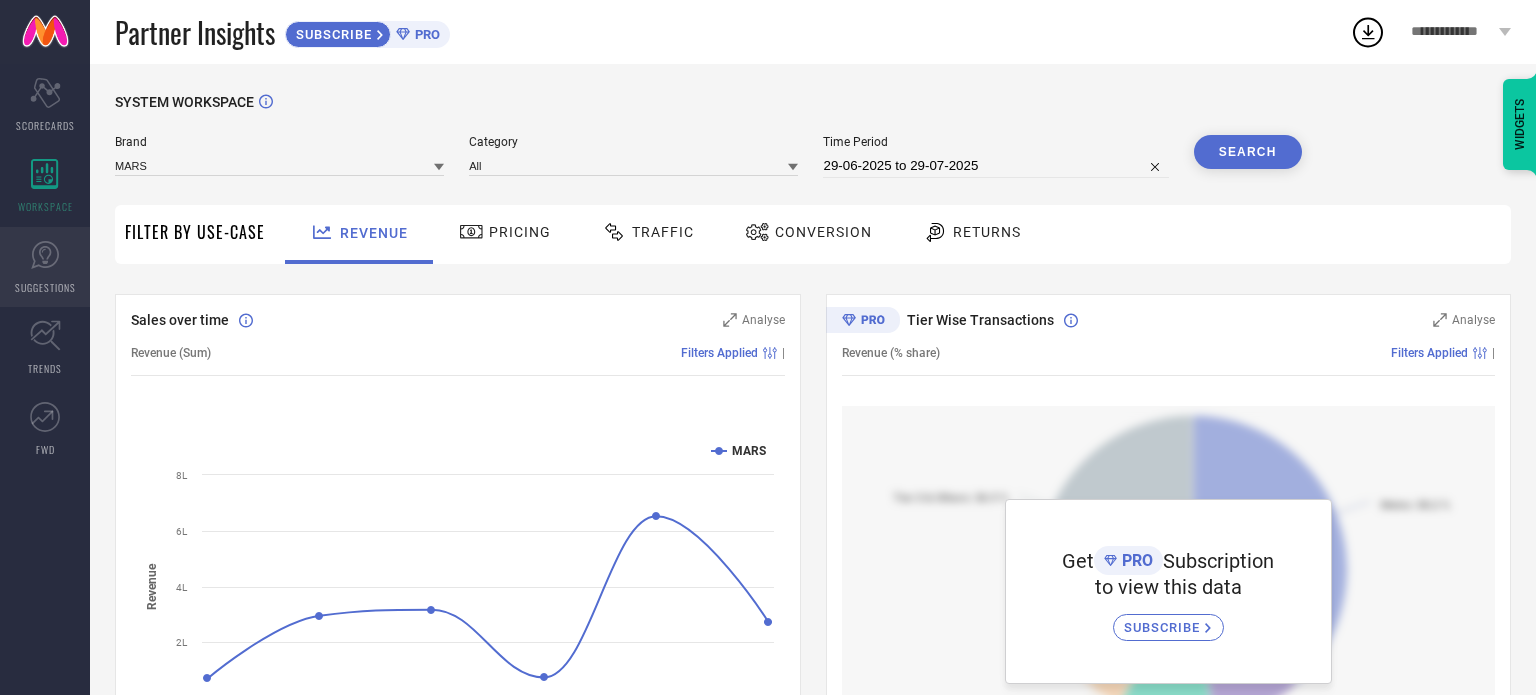 click 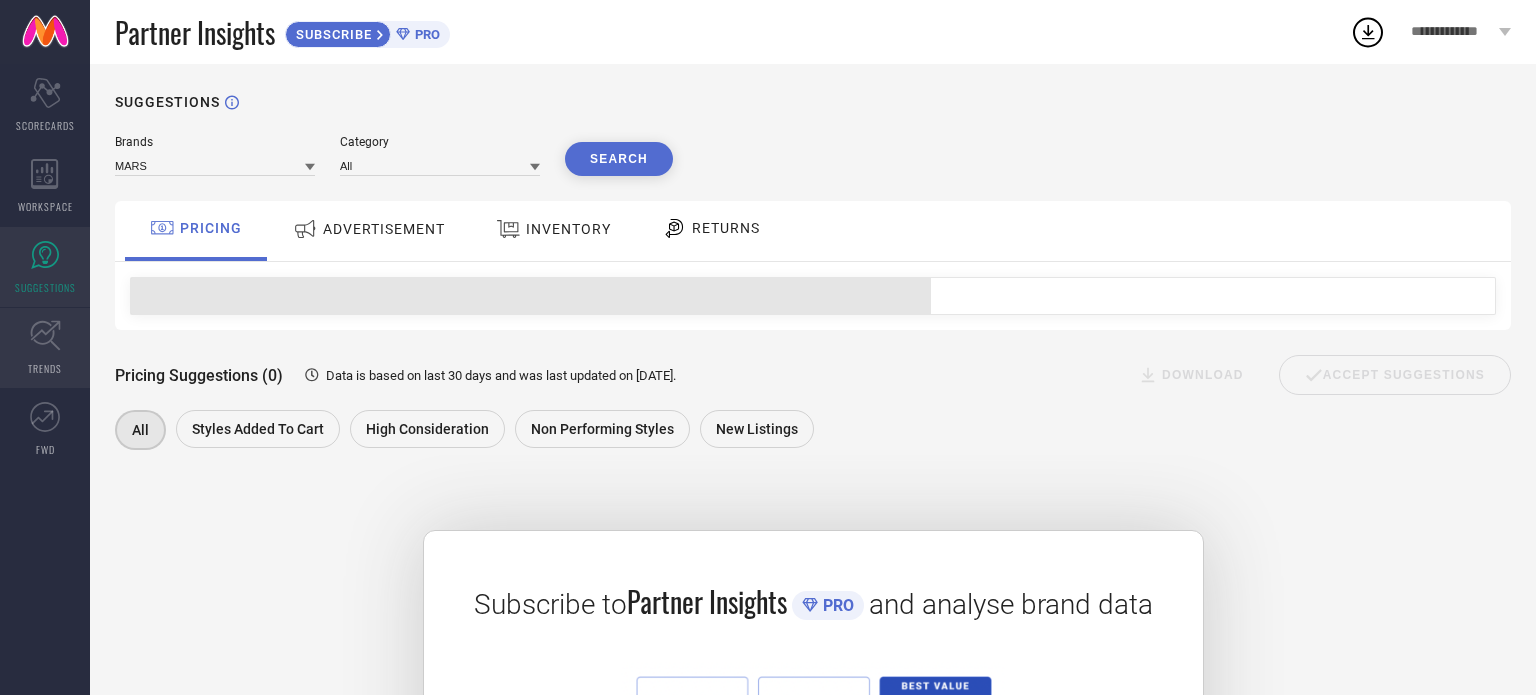 click 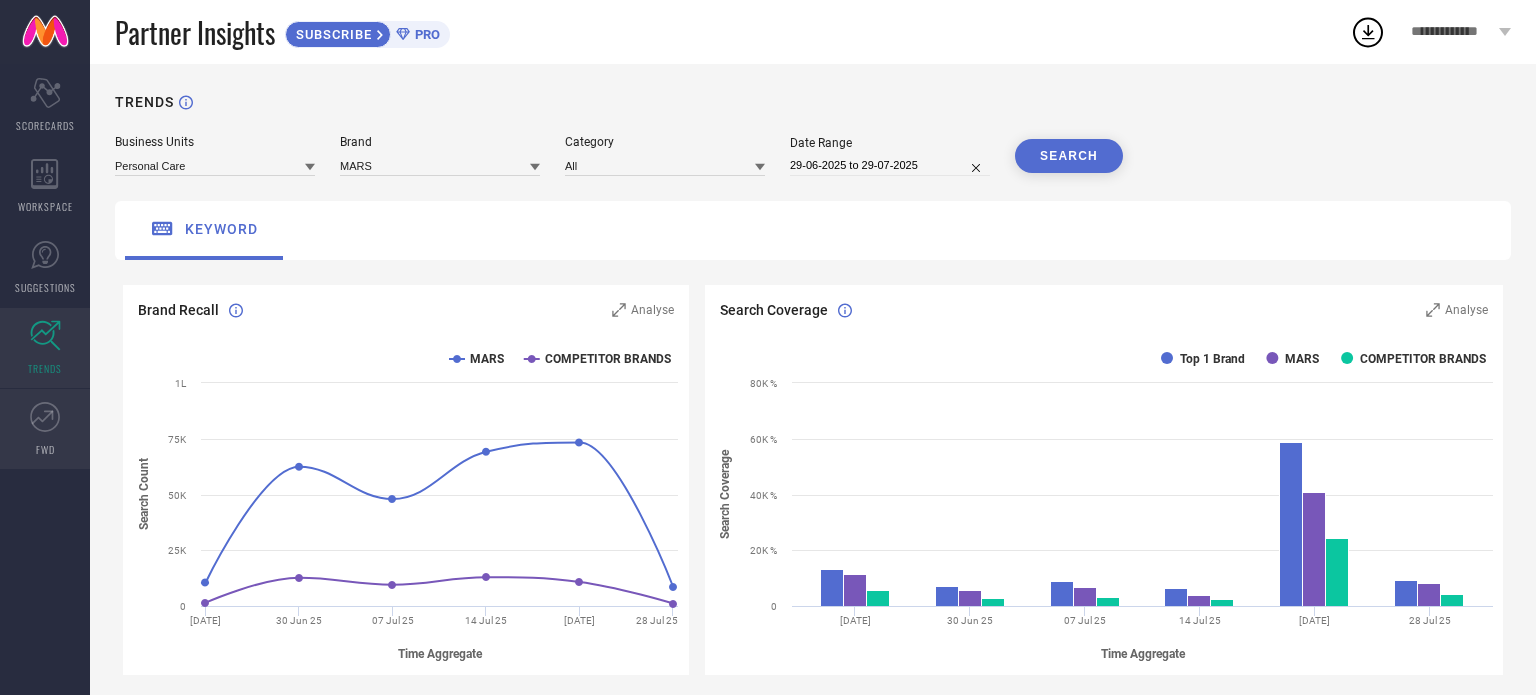 click 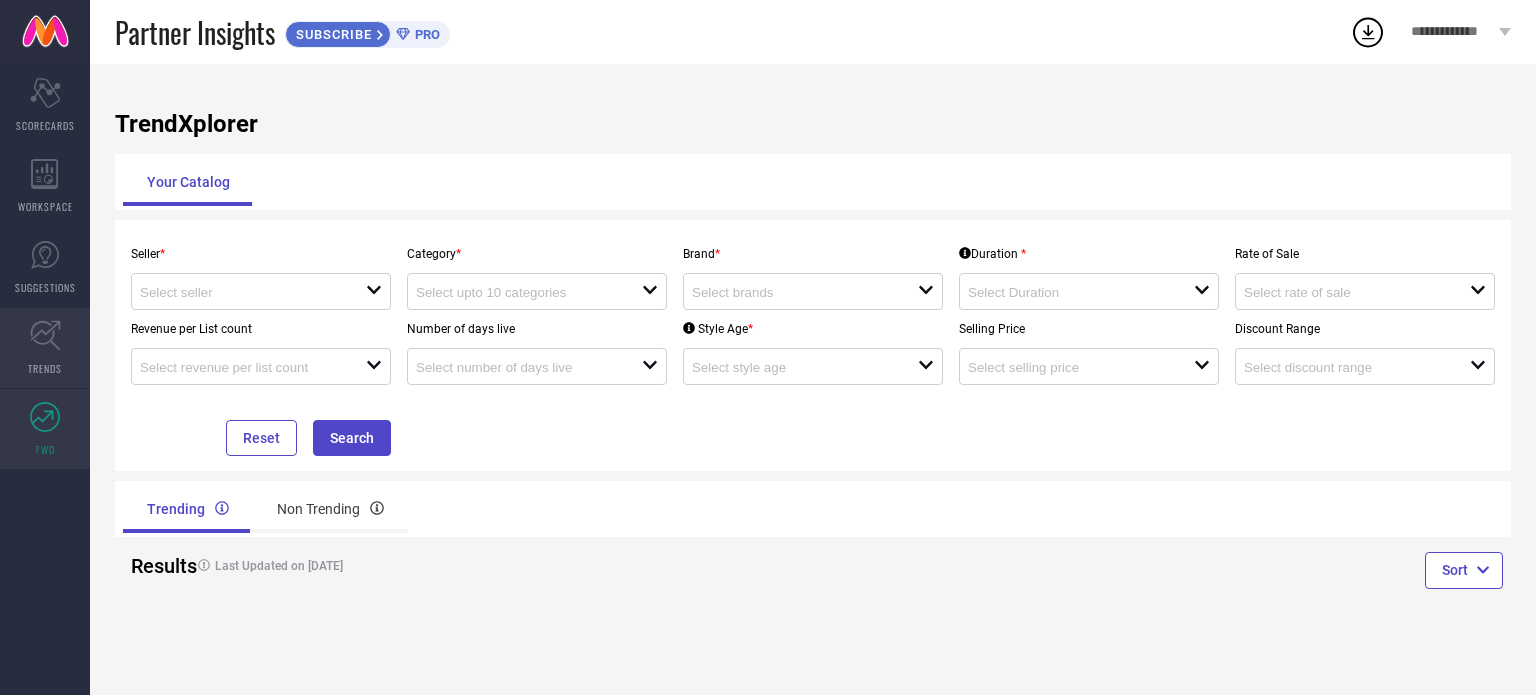 click on "TRENDS" at bounding box center (45, 368) 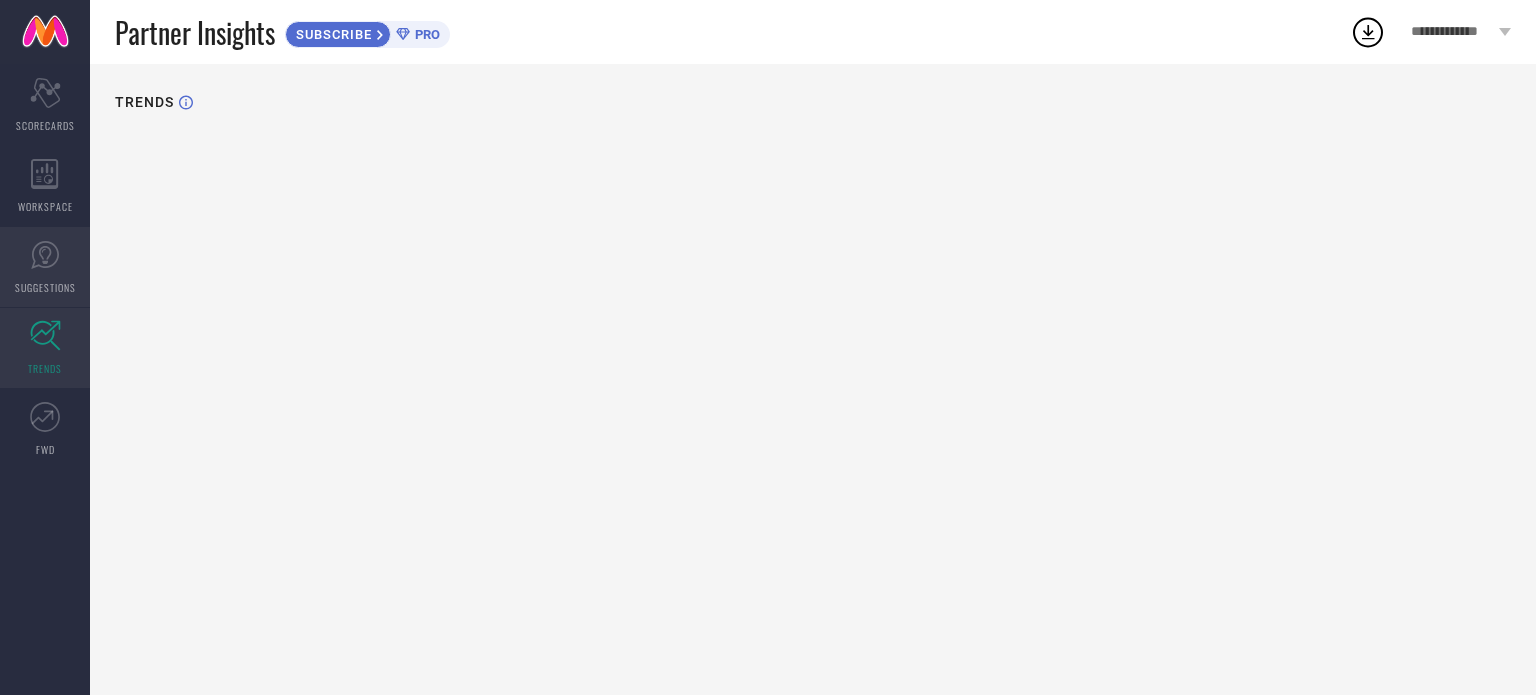 click on "SUGGESTIONS" at bounding box center [45, 267] 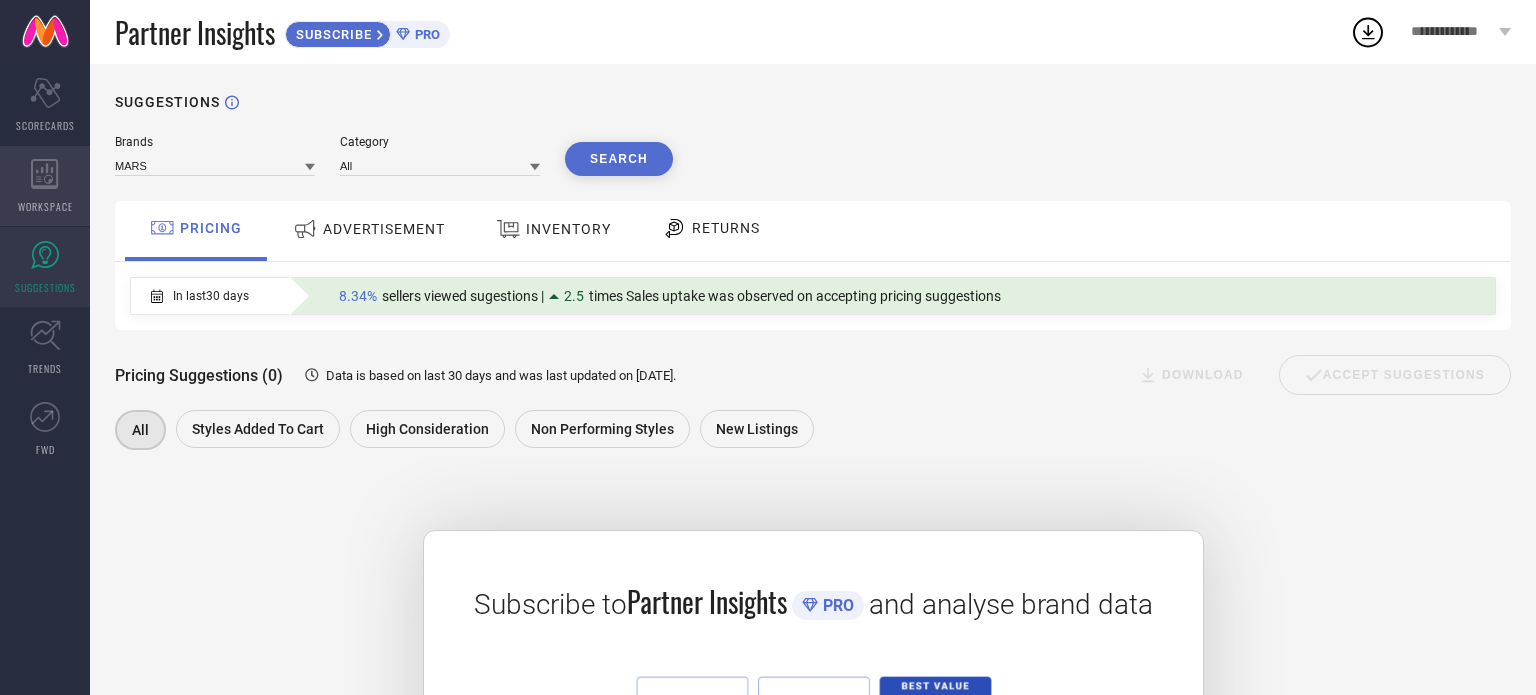 click on "WORKSPACE" at bounding box center [45, 206] 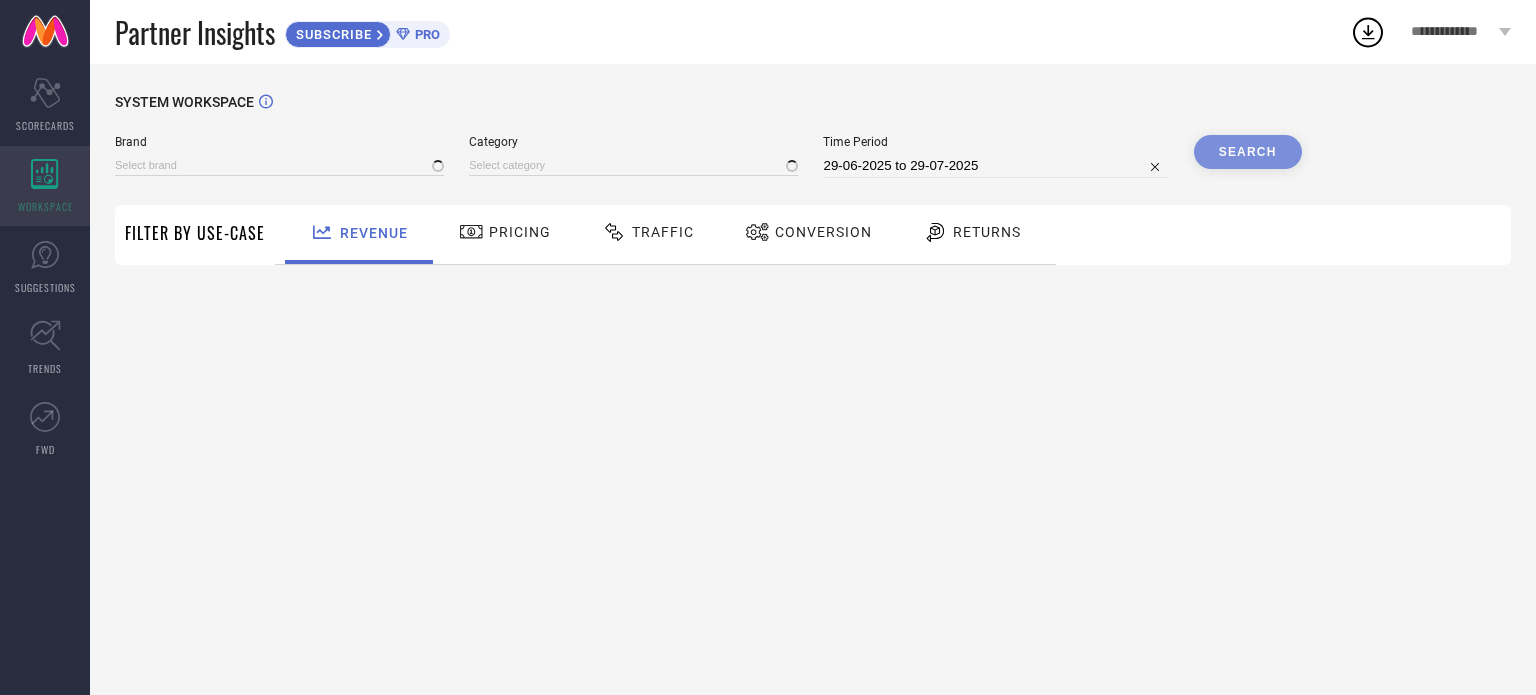 type on "MARS" 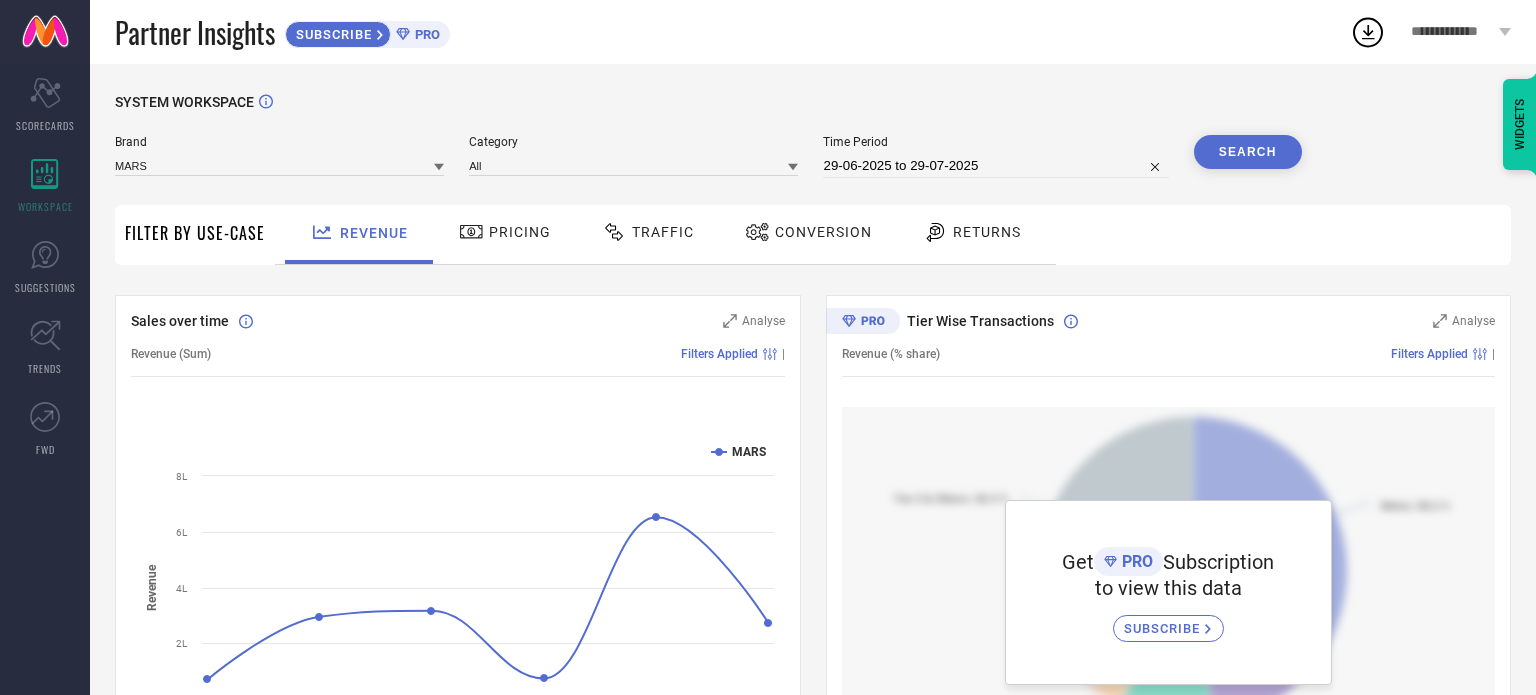 click 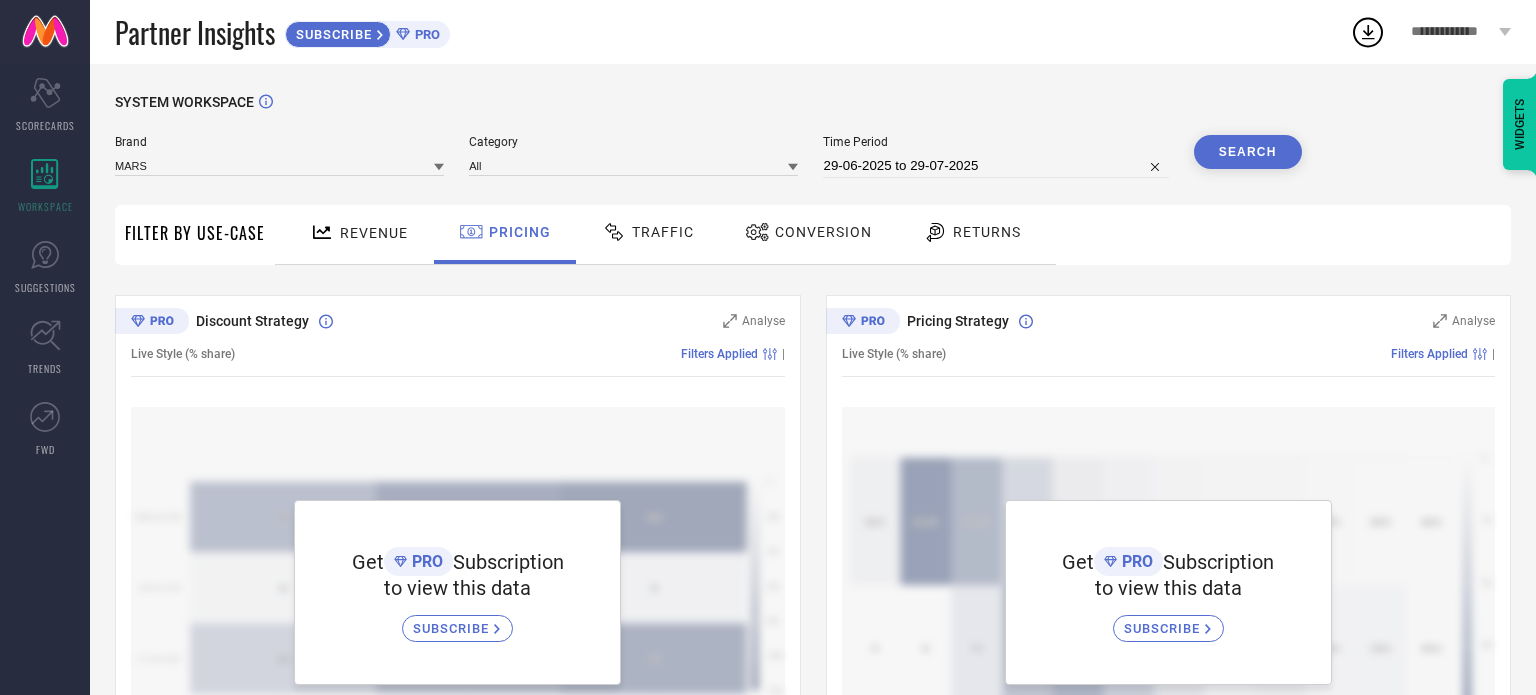 click on "Traffic" at bounding box center (648, 232) 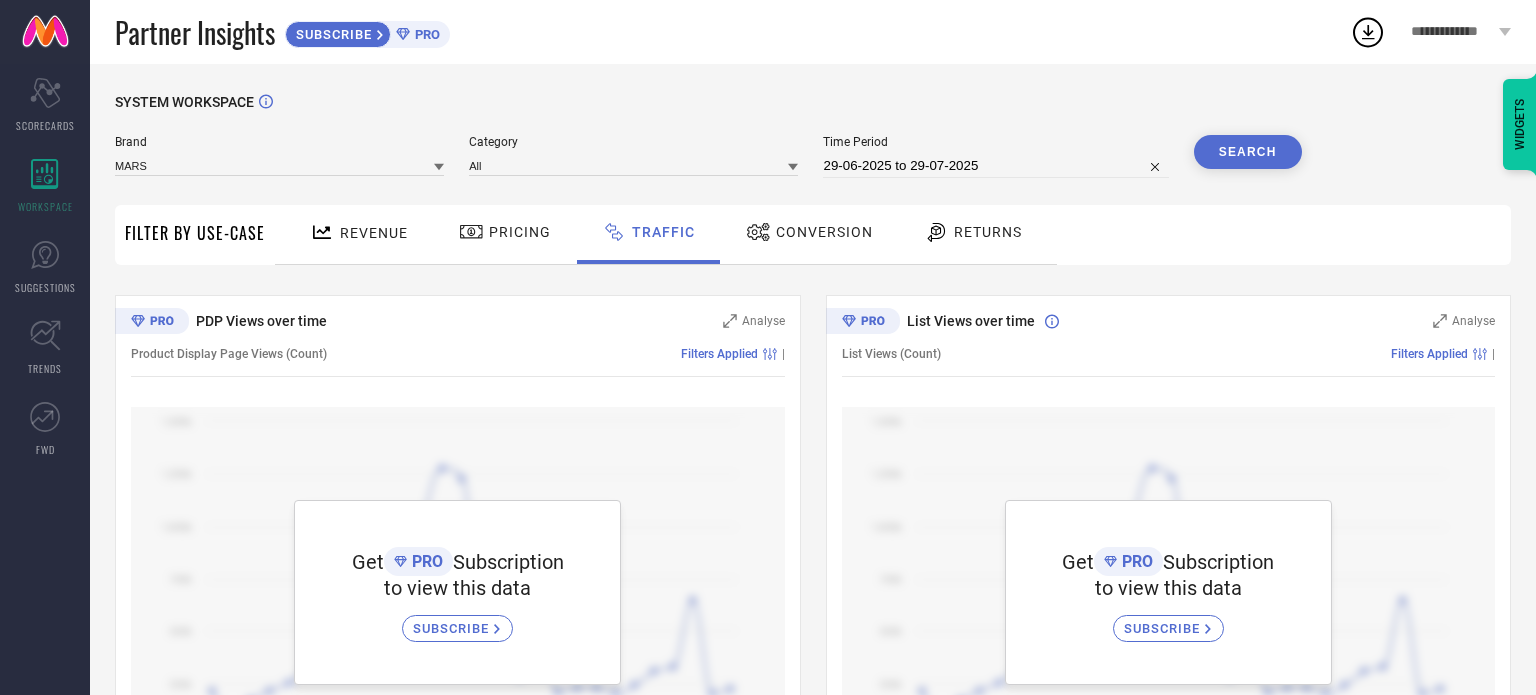 click on "Conversion" at bounding box center (824, 232) 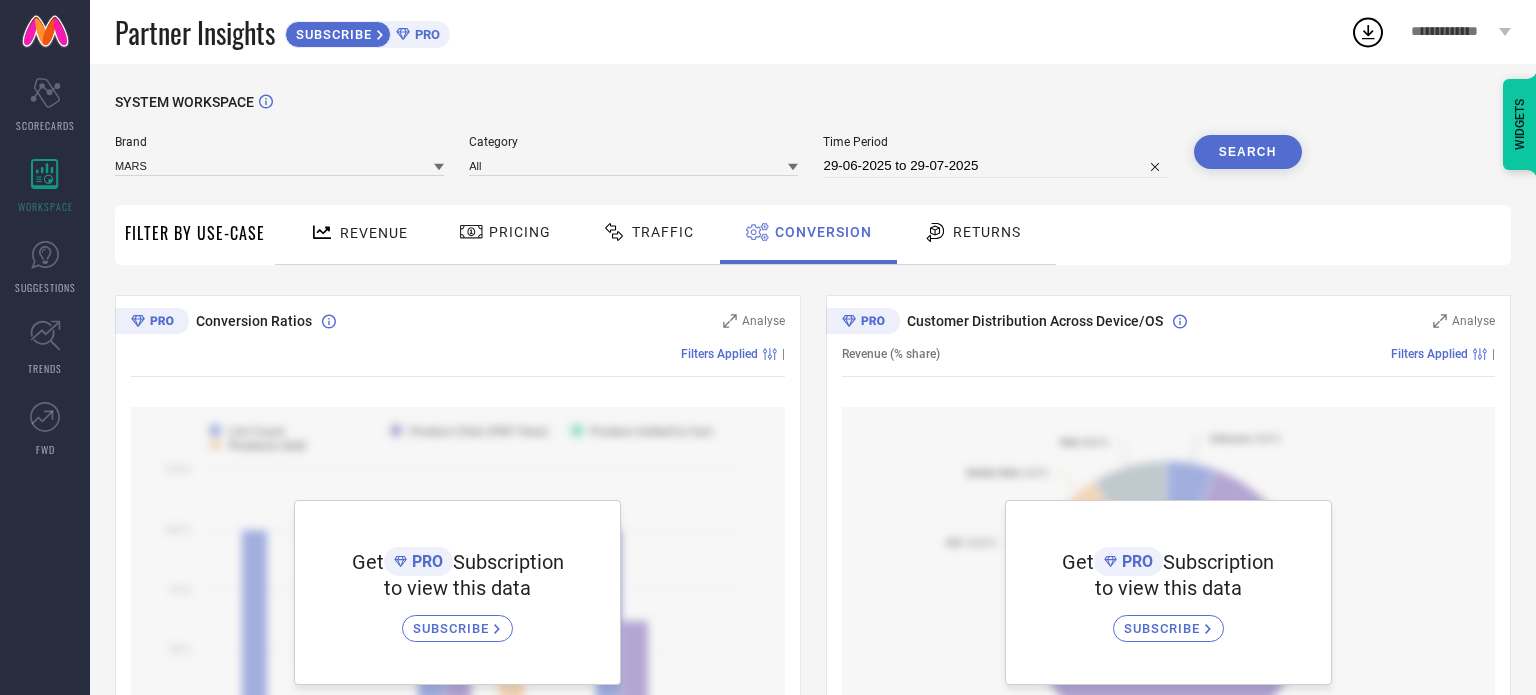 click on "Returns" at bounding box center (987, 232) 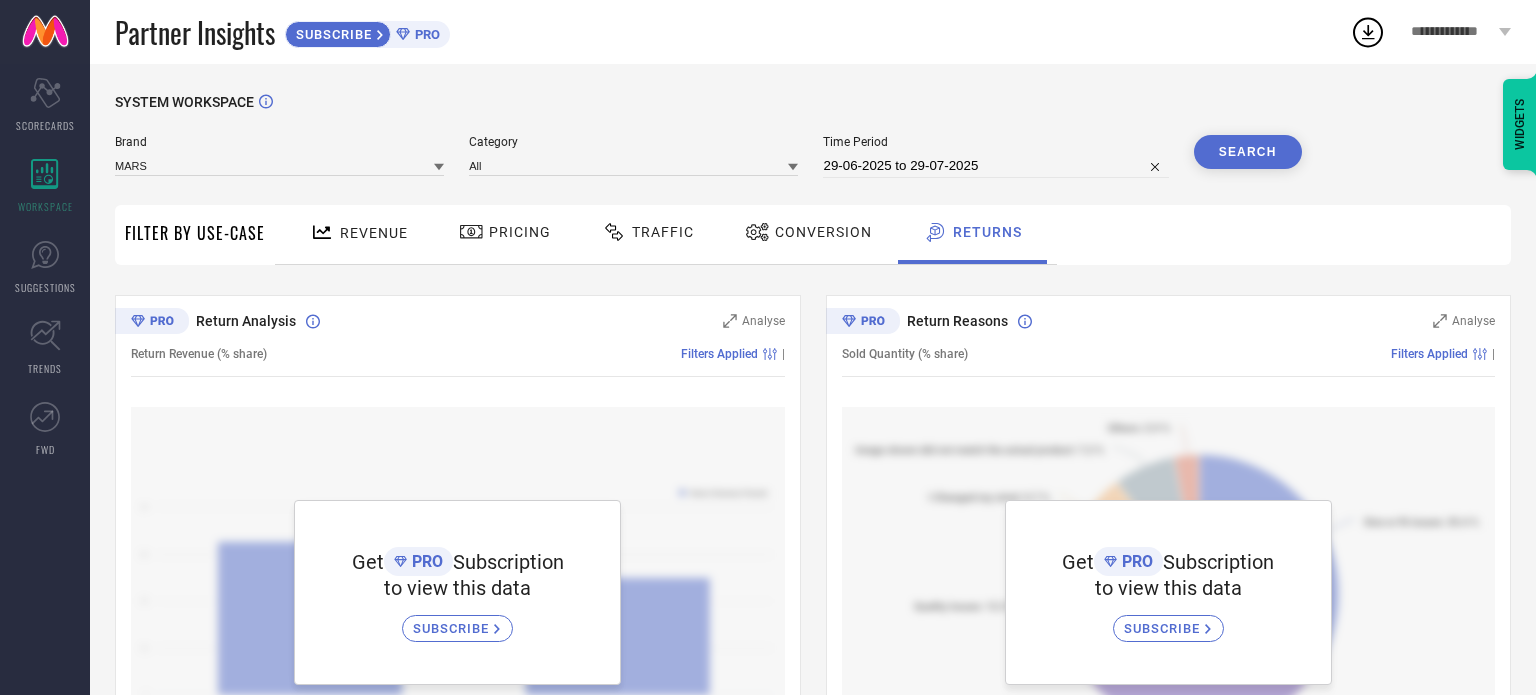 click on "Revenue" at bounding box center (374, 233) 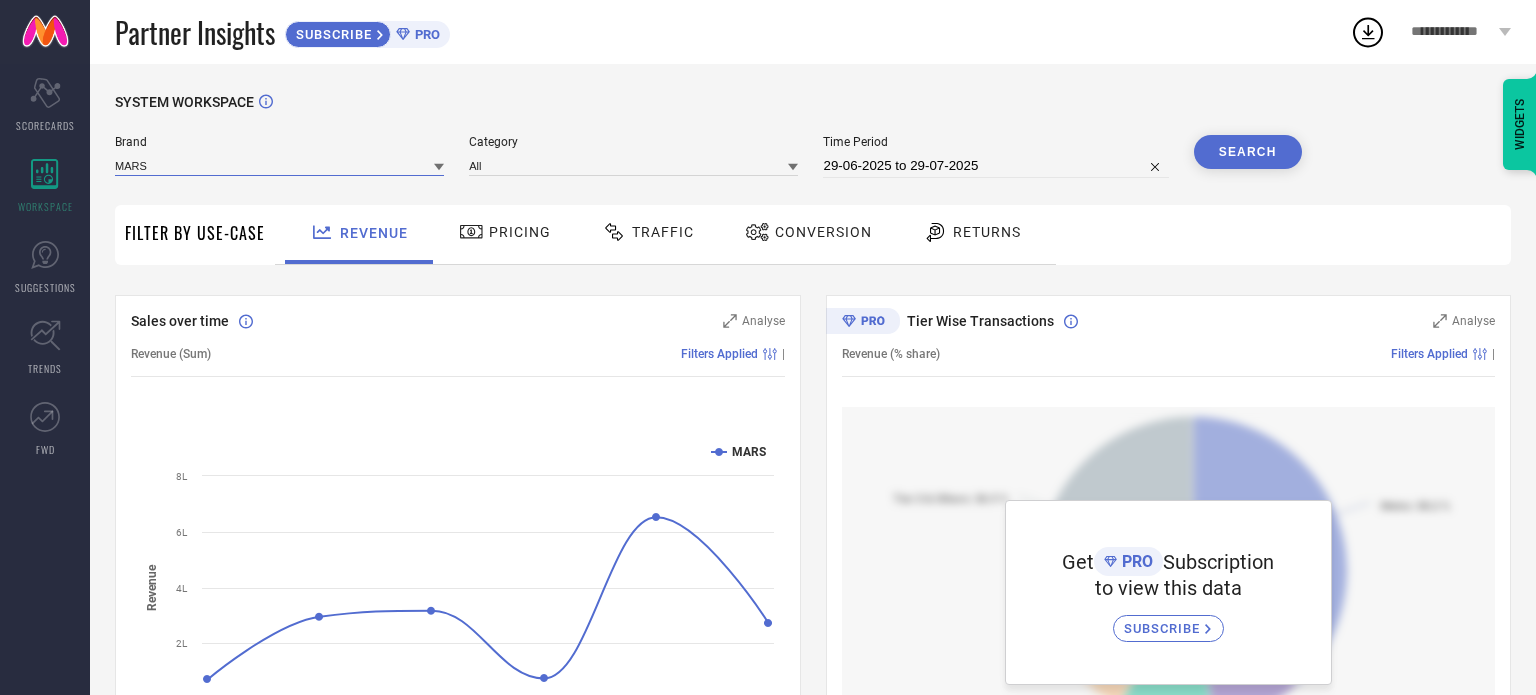 click at bounding box center [279, 165] 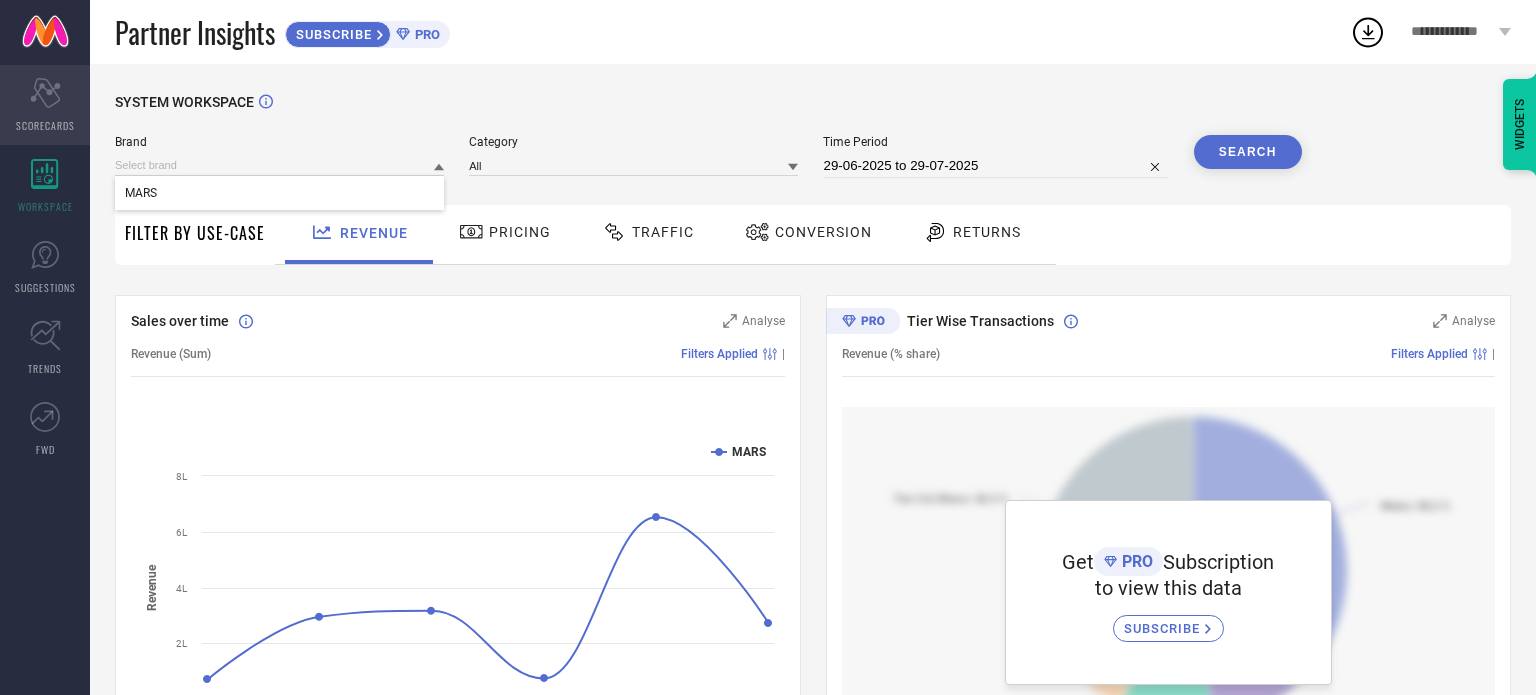click on "Scorecard SCORECARDS" at bounding box center (45, 105) 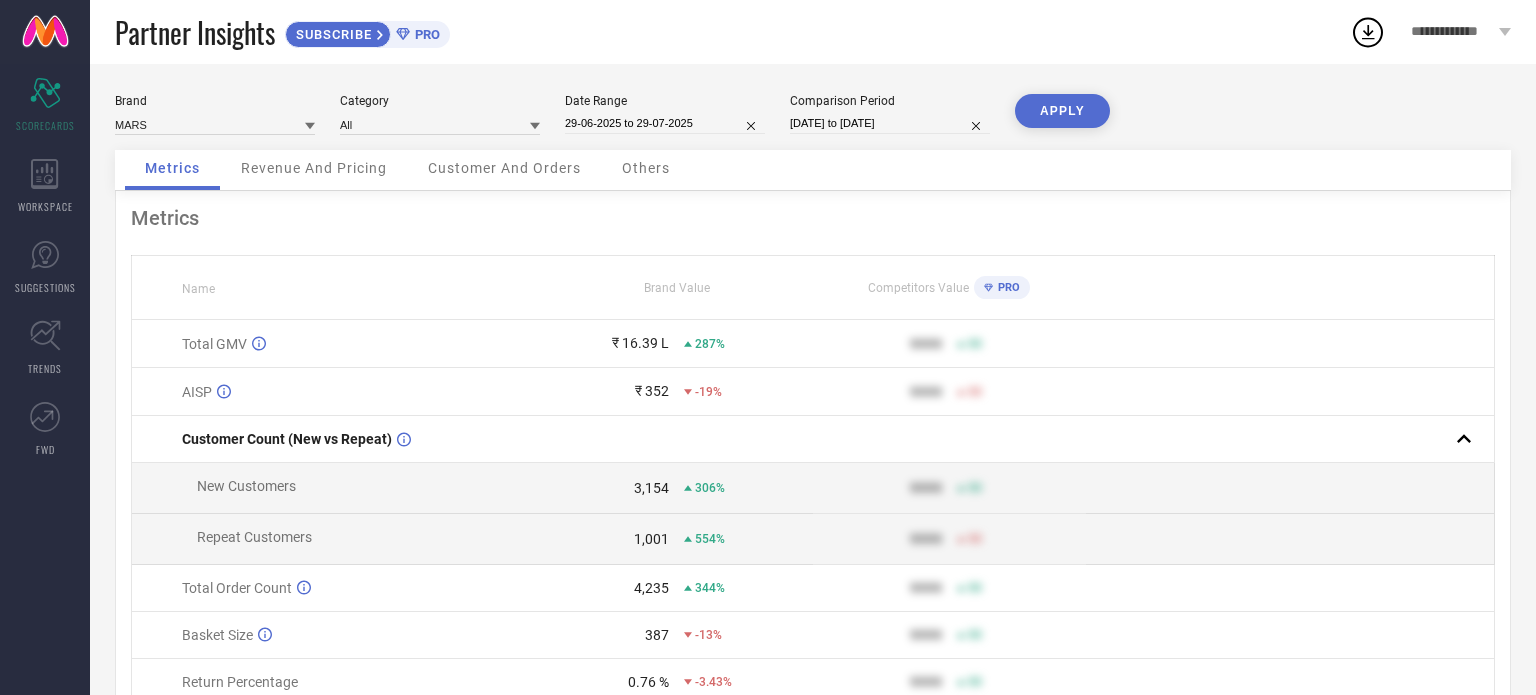 click on "Revenue And Pricing" at bounding box center [314, 168] 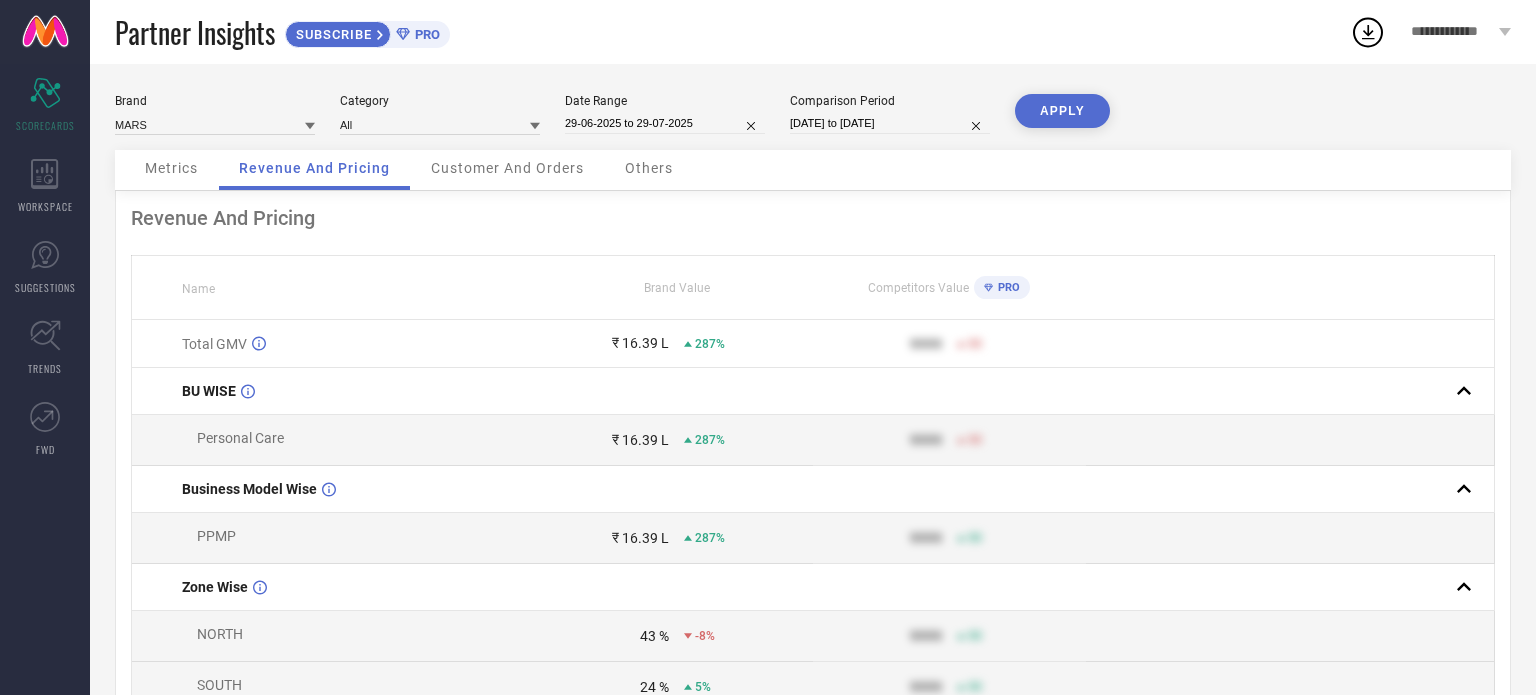 click on "Customer And Orders" at bounding box center [507, 168] 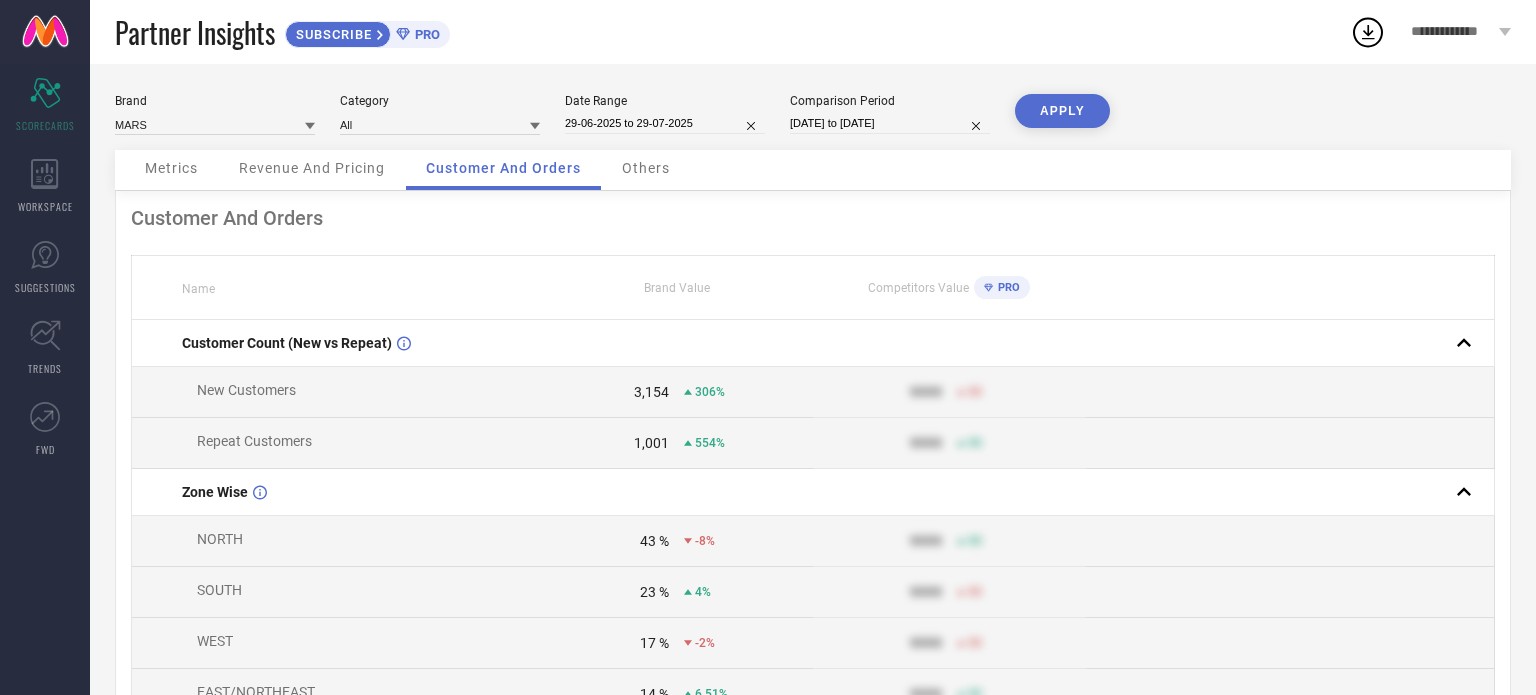 click on "Others" at bounding box center (646, 168) 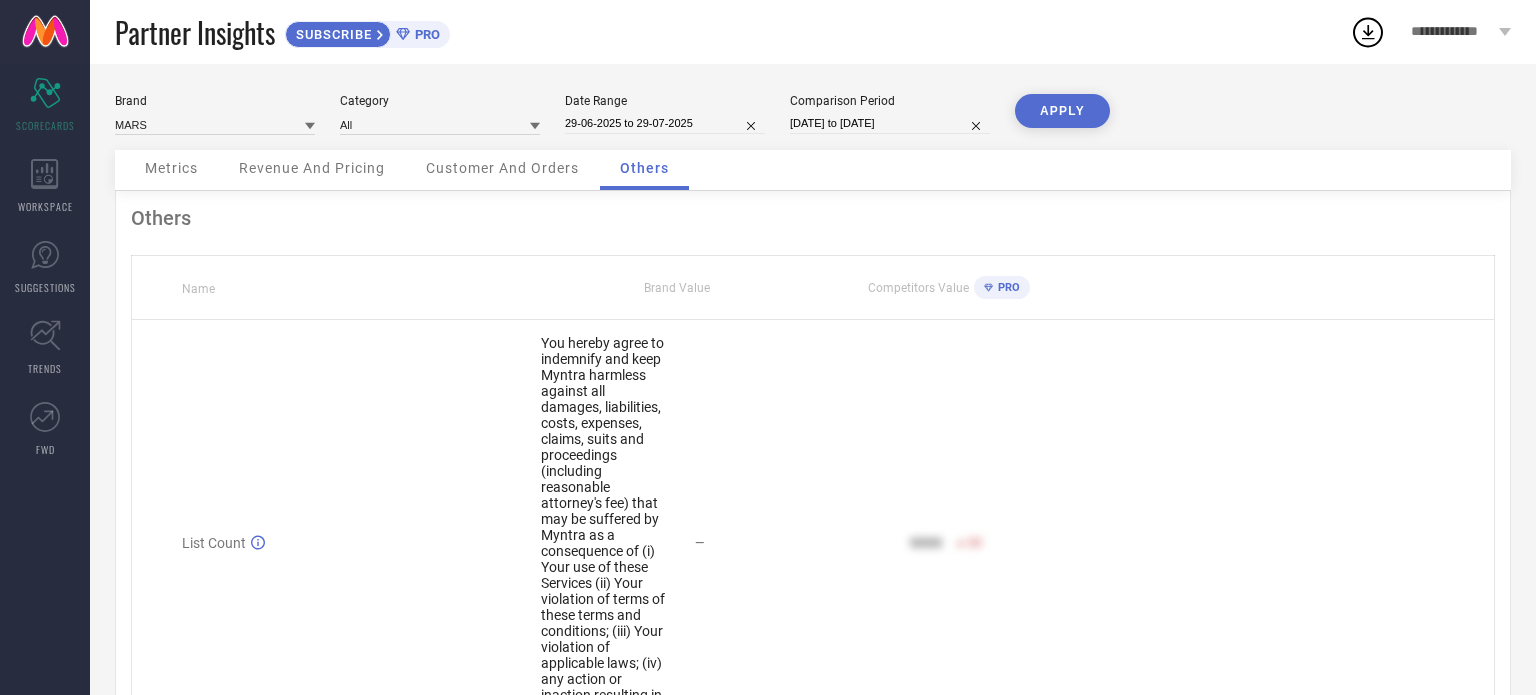 click on "Customer And Orders" at bounding box center [502, 170] 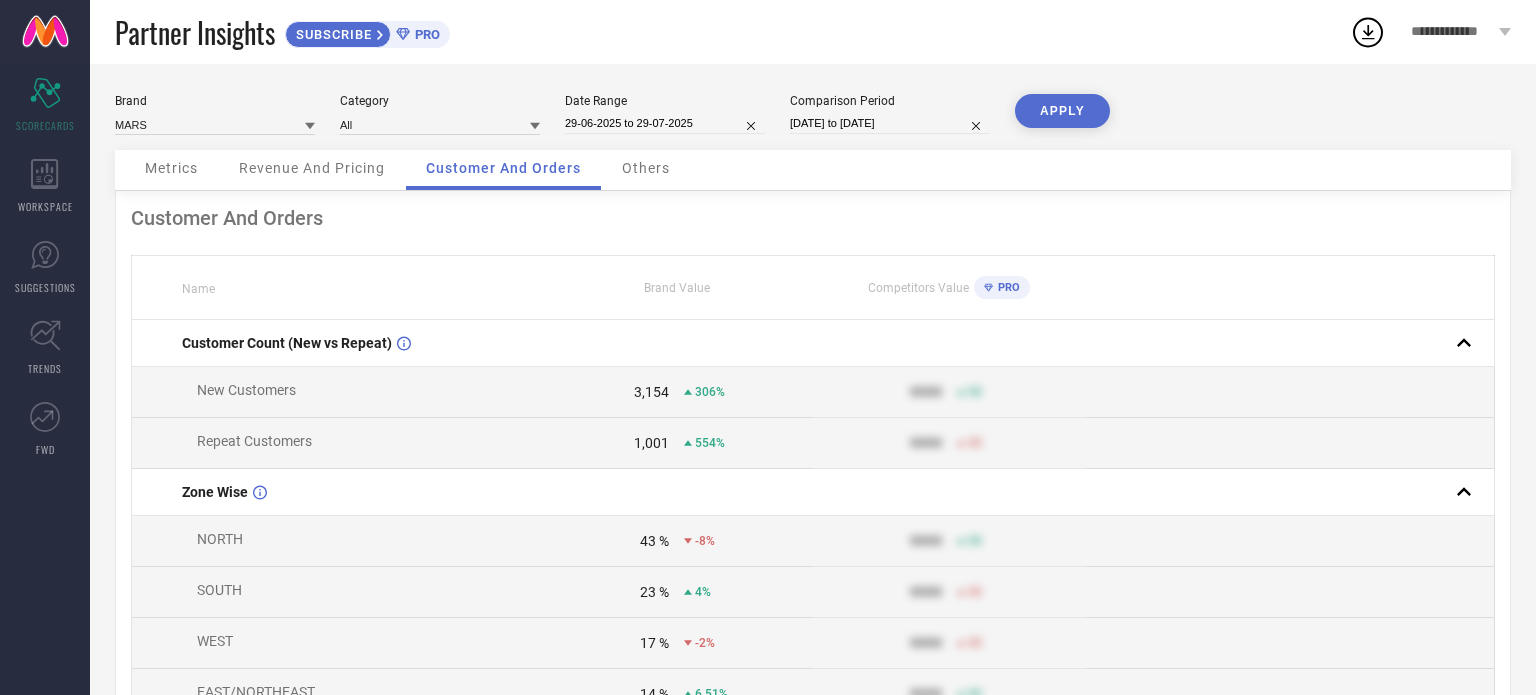 click on "Revenue And Pricing" at bounding box center [312, 168] 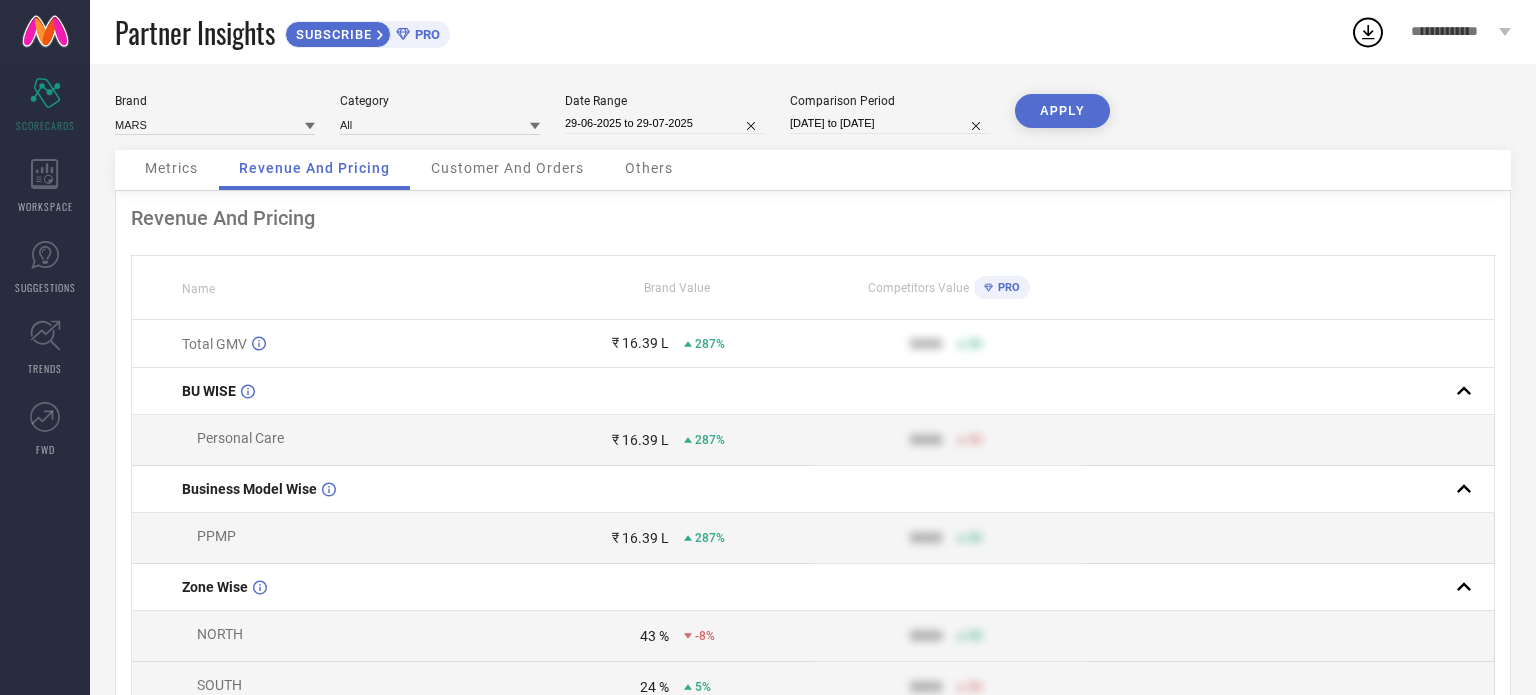 click on "Metrics" at bounding box center (171, 168) 